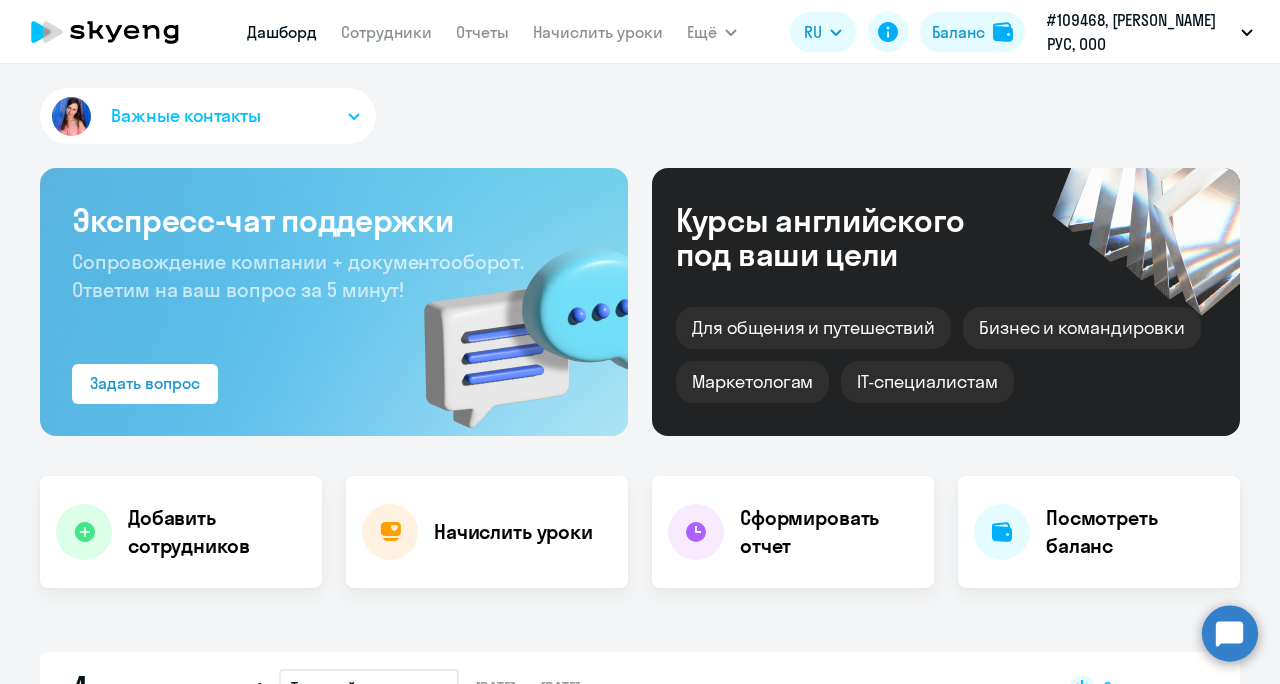 scroll, scrollTop: 0, scrollLeft: 0, axis: both 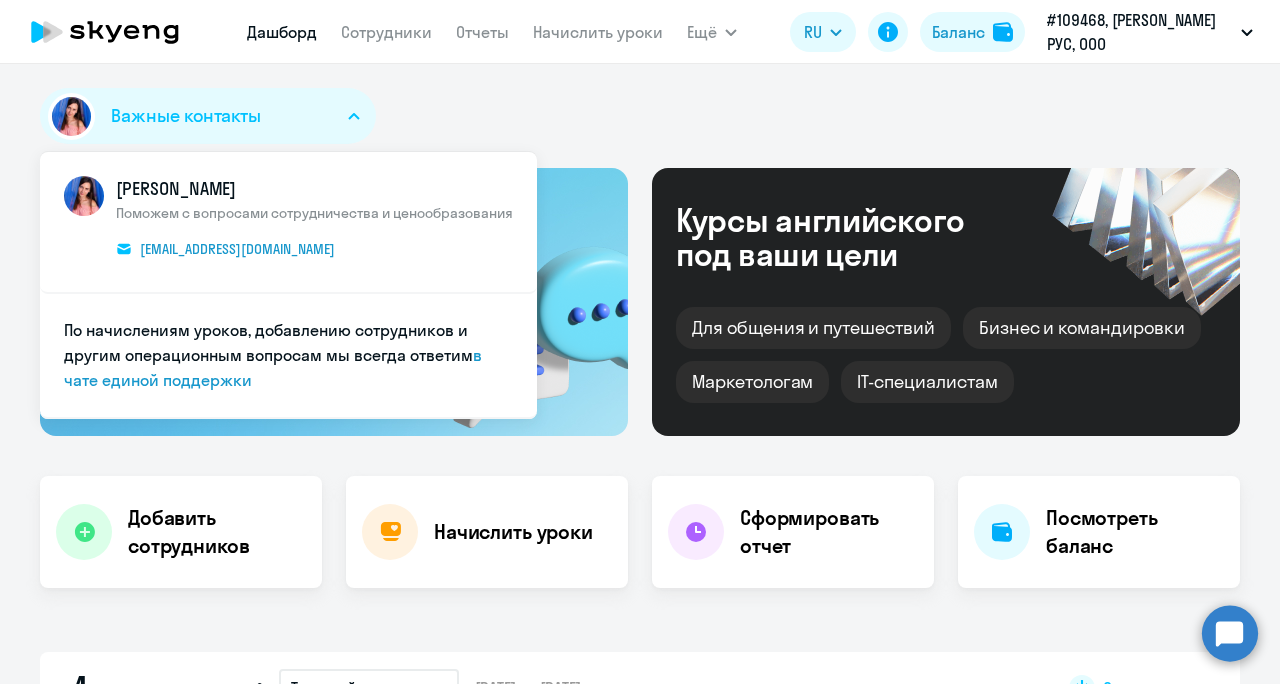 select on "30" 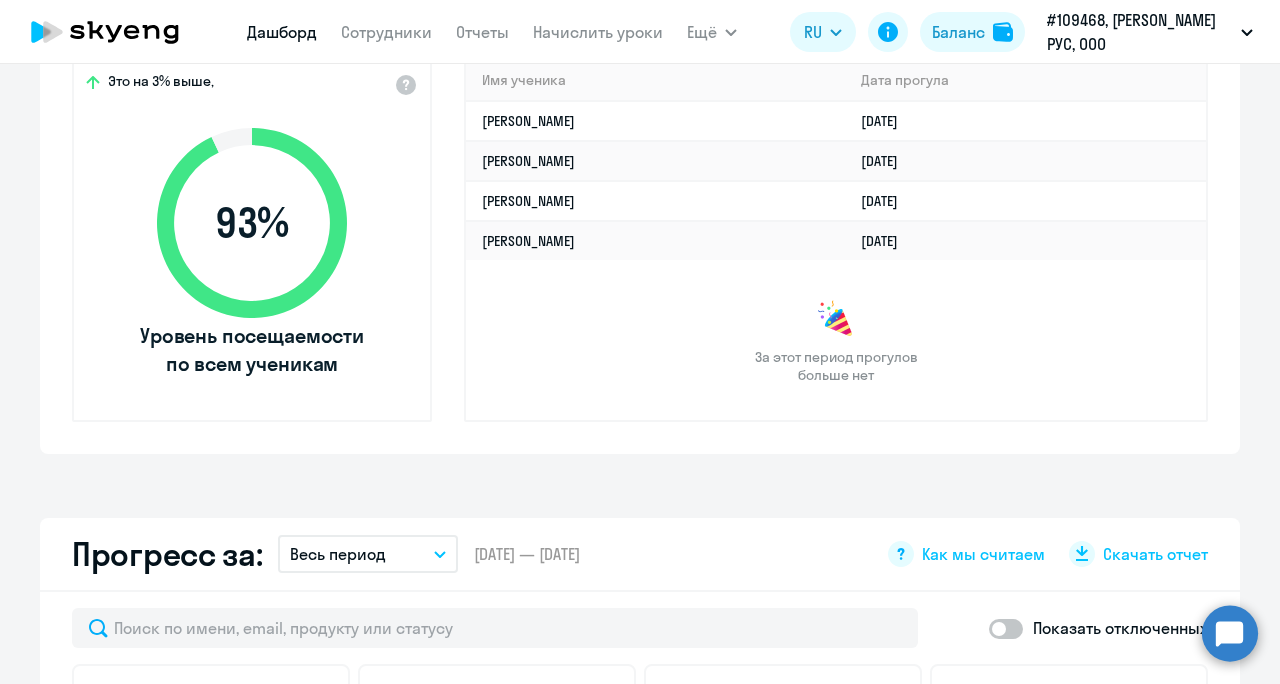 scroll, scrollTop: 0, scrollLeft: 0, axis: both 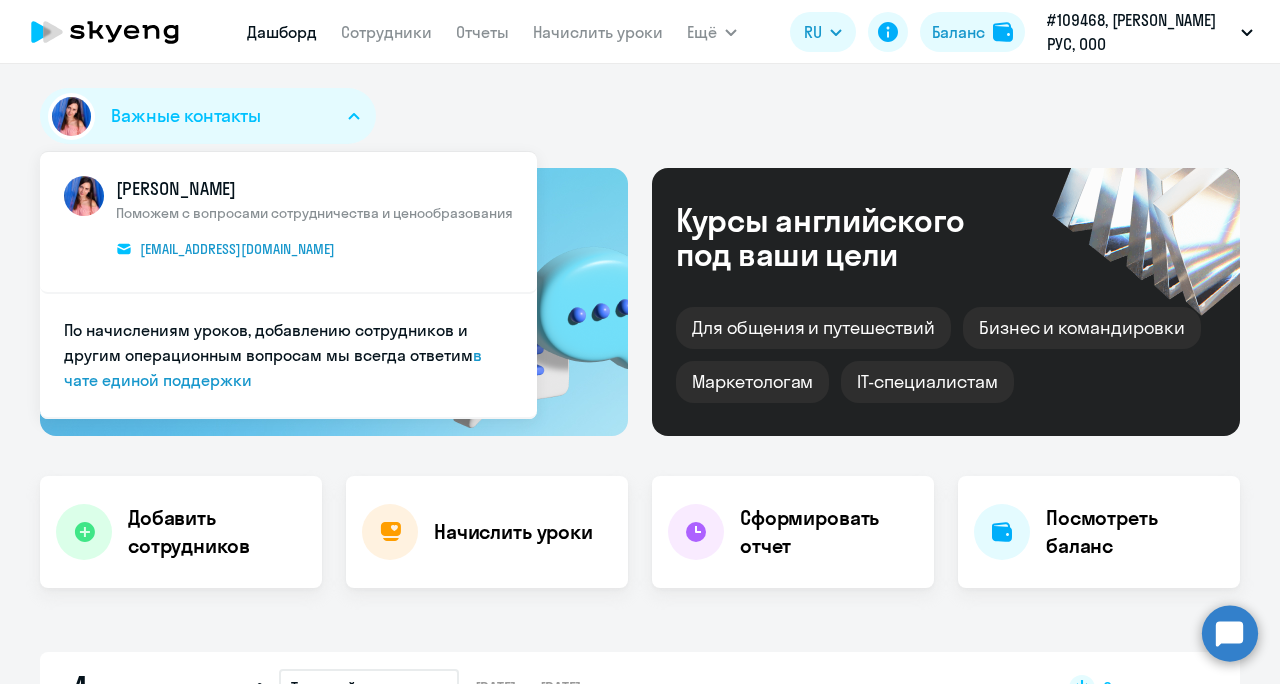 click on "[PERSON_NAME]
Отчеты
Начислить уроки
Ещё
Дашборд Сотрудники Отчеты Начислить уроки Документооборот Все продукты  RU
Баланс   #109468, БРУНЕЛЛО КУЧИНЕЛЛИ РУС, ООО" at bounding box center (640, 32) 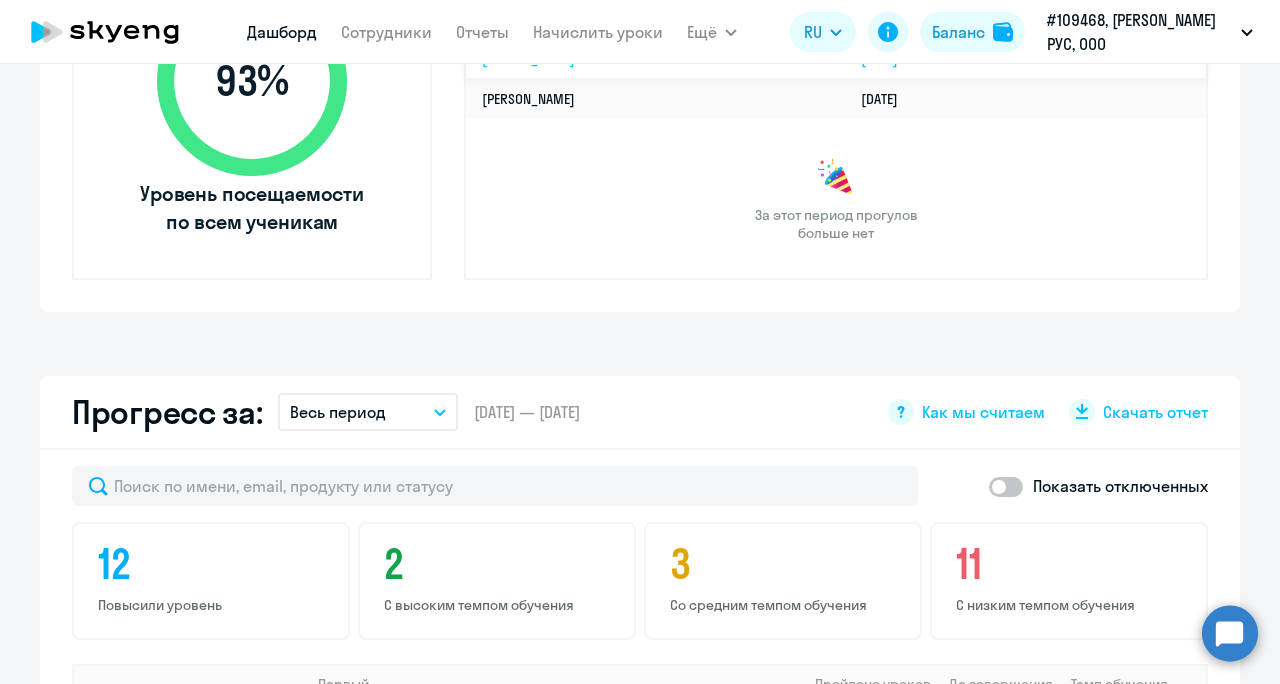scroll, scrollTop: 1300, scrollLeft: 0, axis: vertical 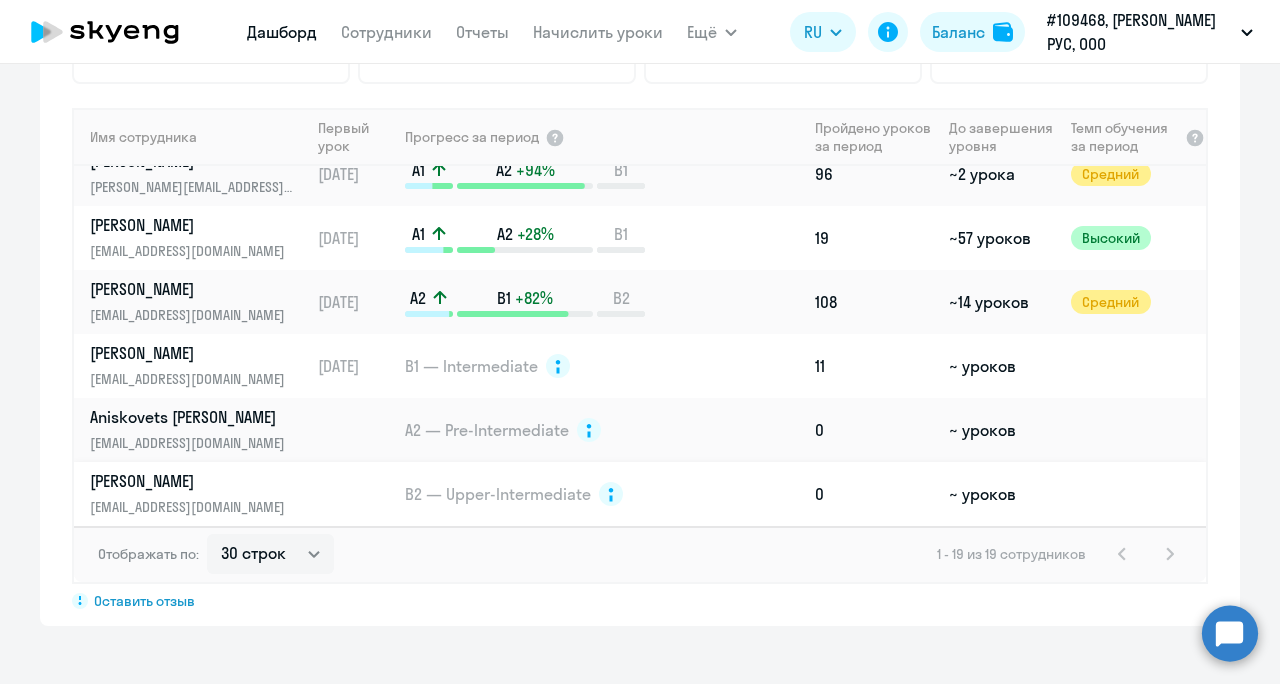 click on "B2 — Upper-Intermediate" 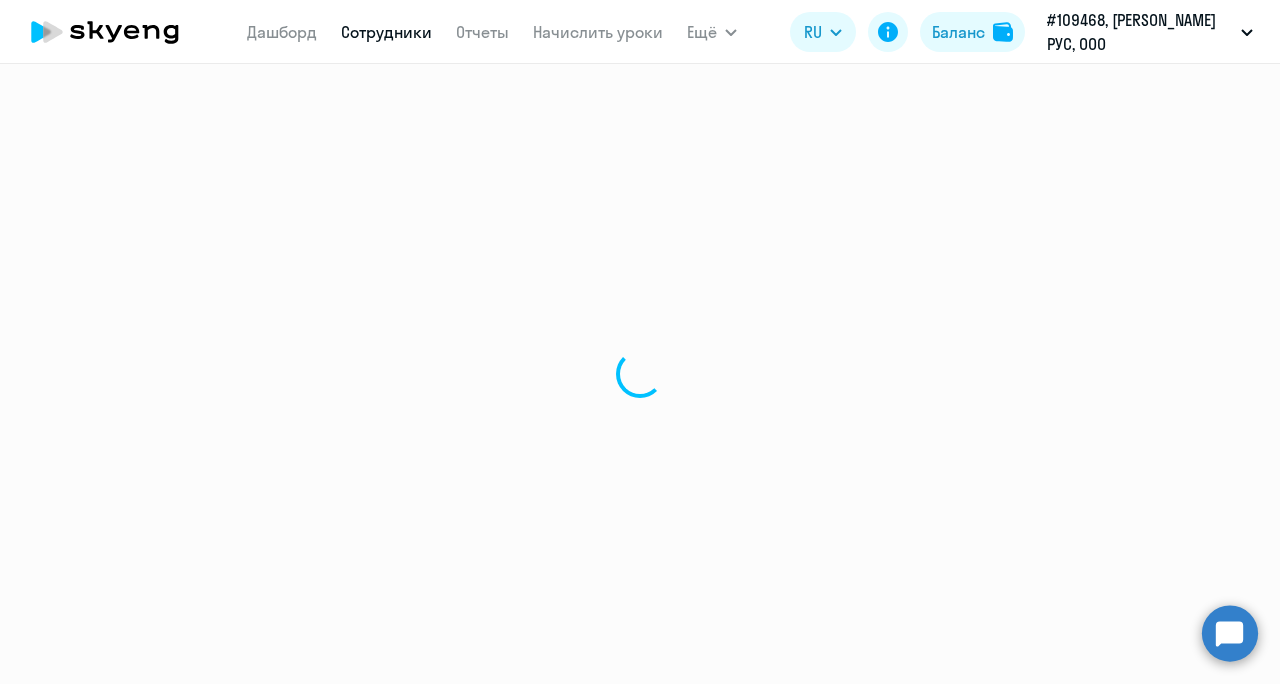 select on "english" 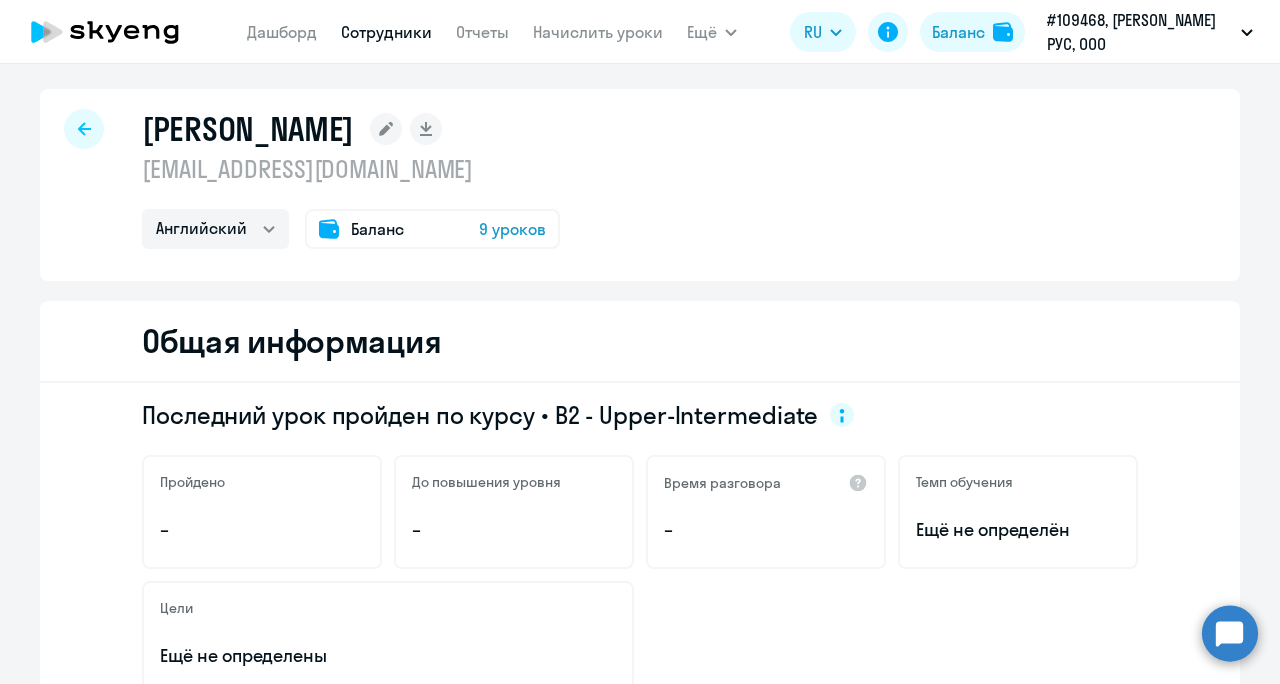 scroll, scrollTop: 0, scrollLeft: 0, axis: both 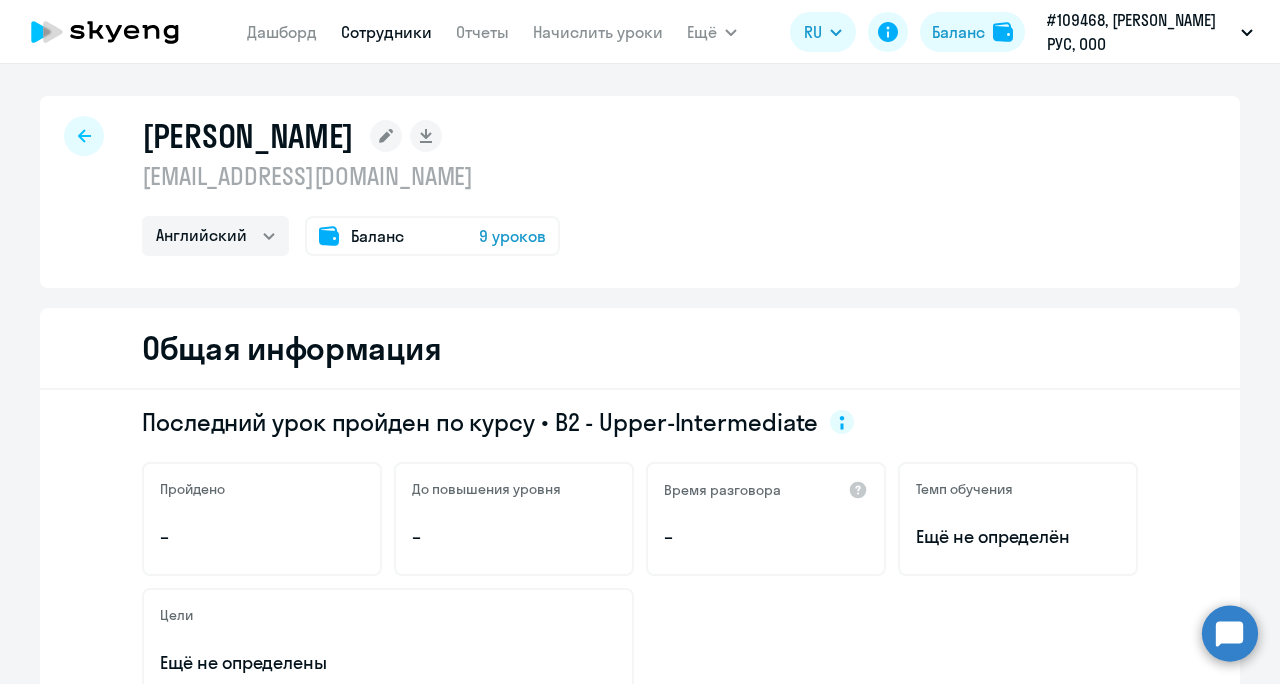 click 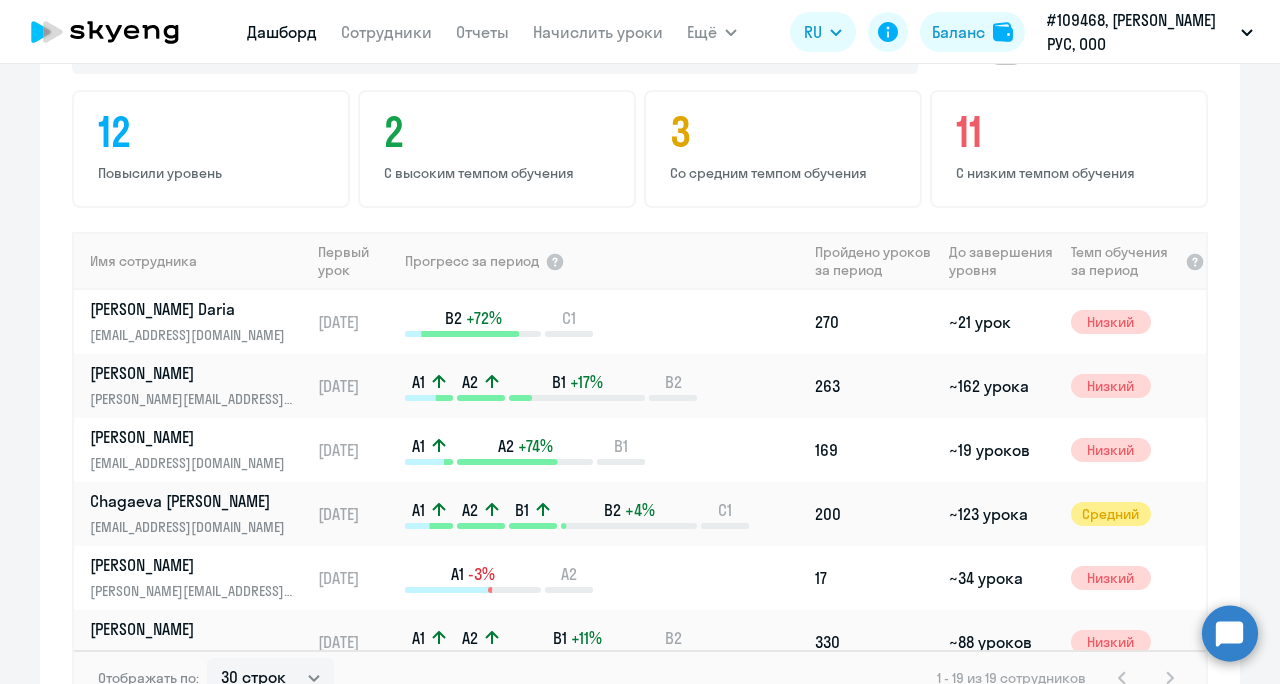 scroll, scrollTop: 1316, scrollLeft: 0, axis: vertical 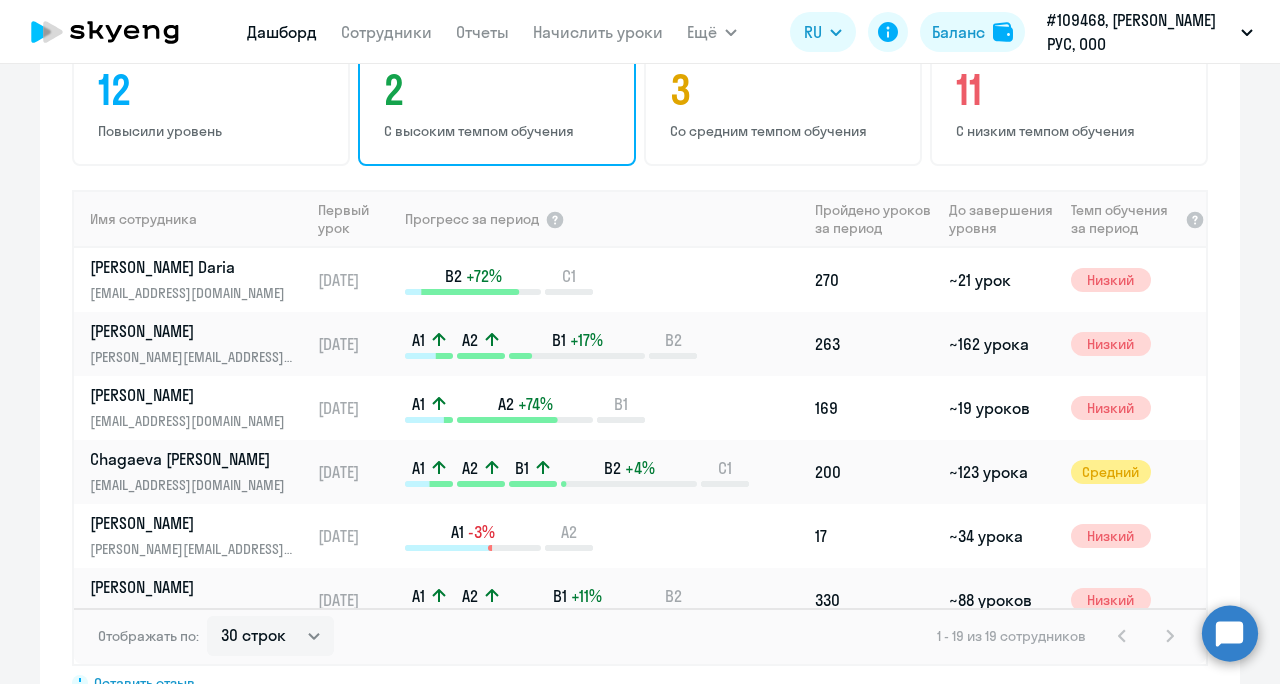 click on "2" 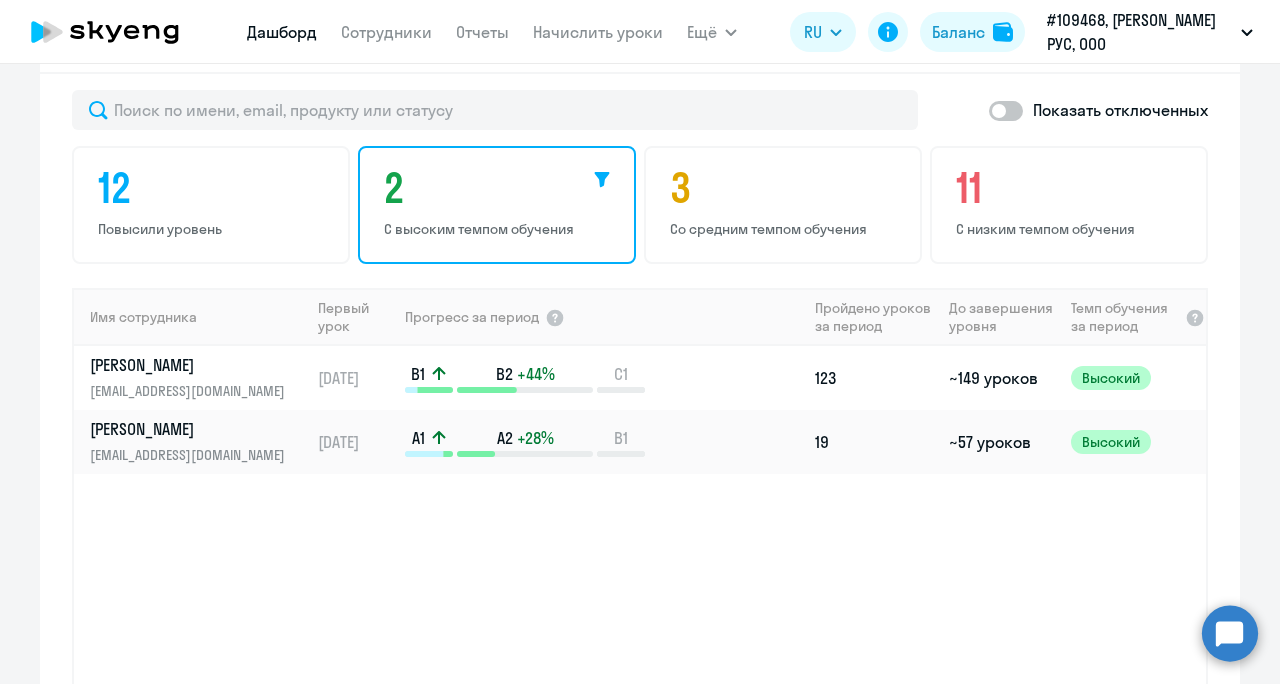 scroll, scrollTop: 1216, scrollLeft: 0, axis: vertical 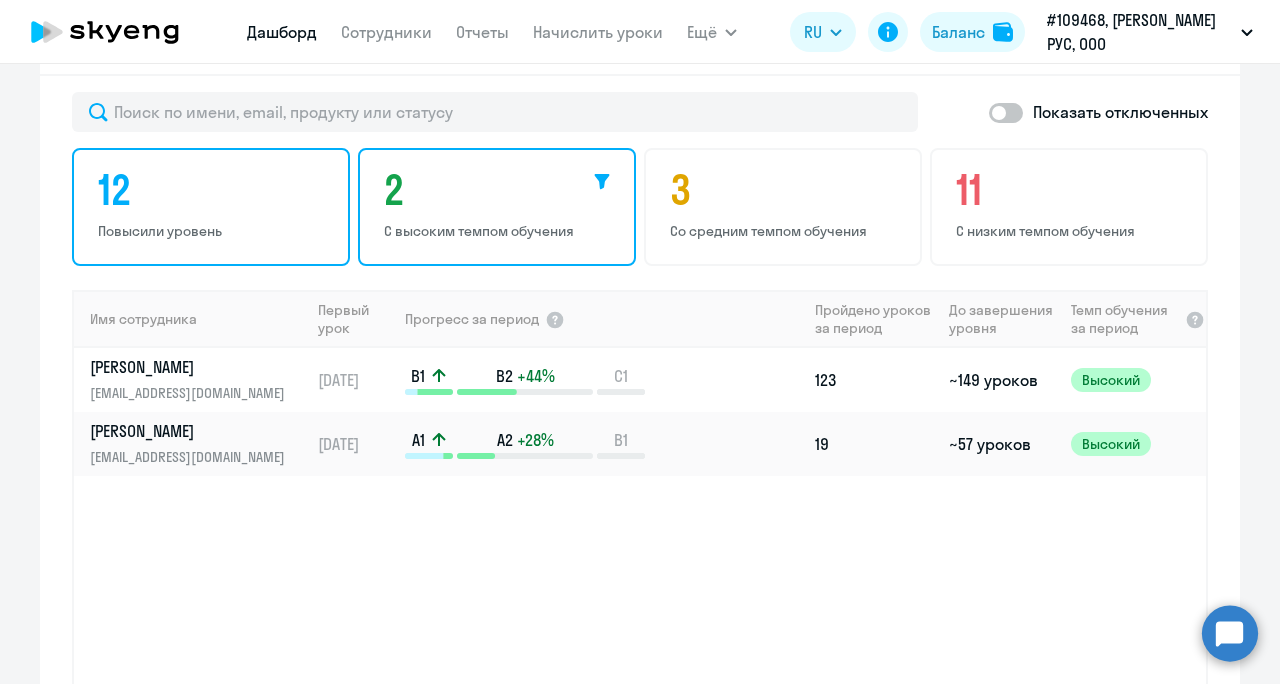 click on "12 Повысили уровень" 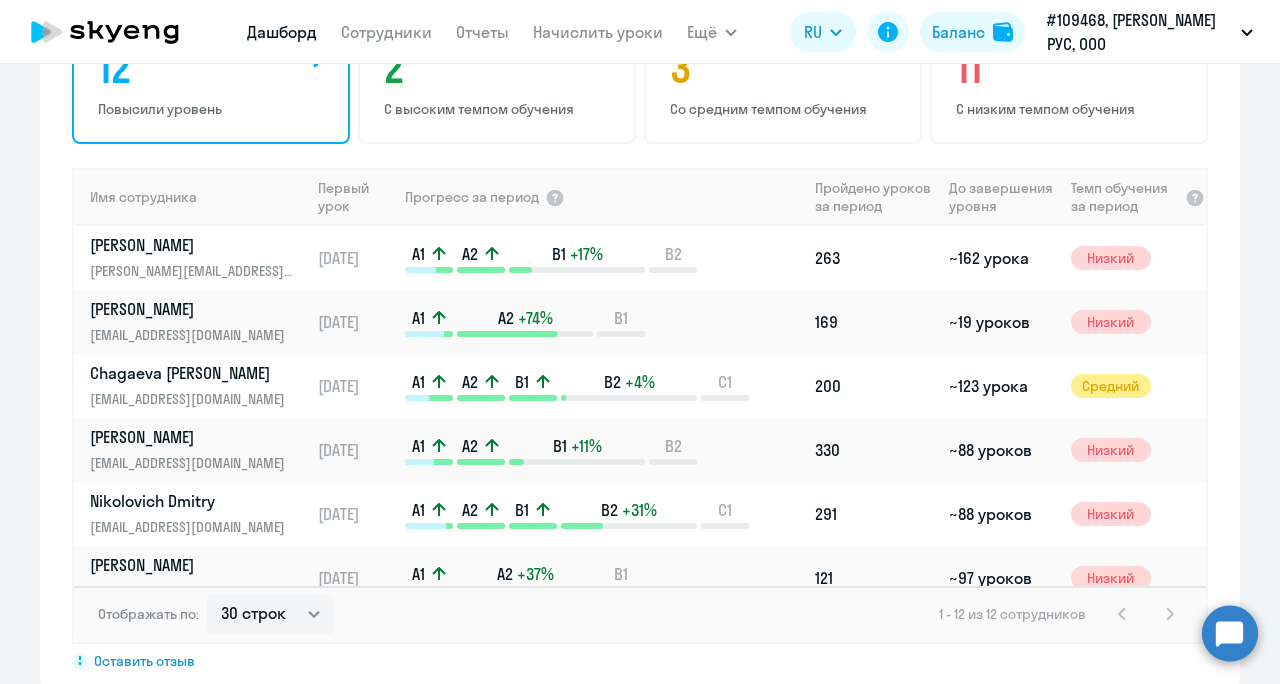 scroll, scrollTop: 1416, scrollLeft: 0, axis: vertical 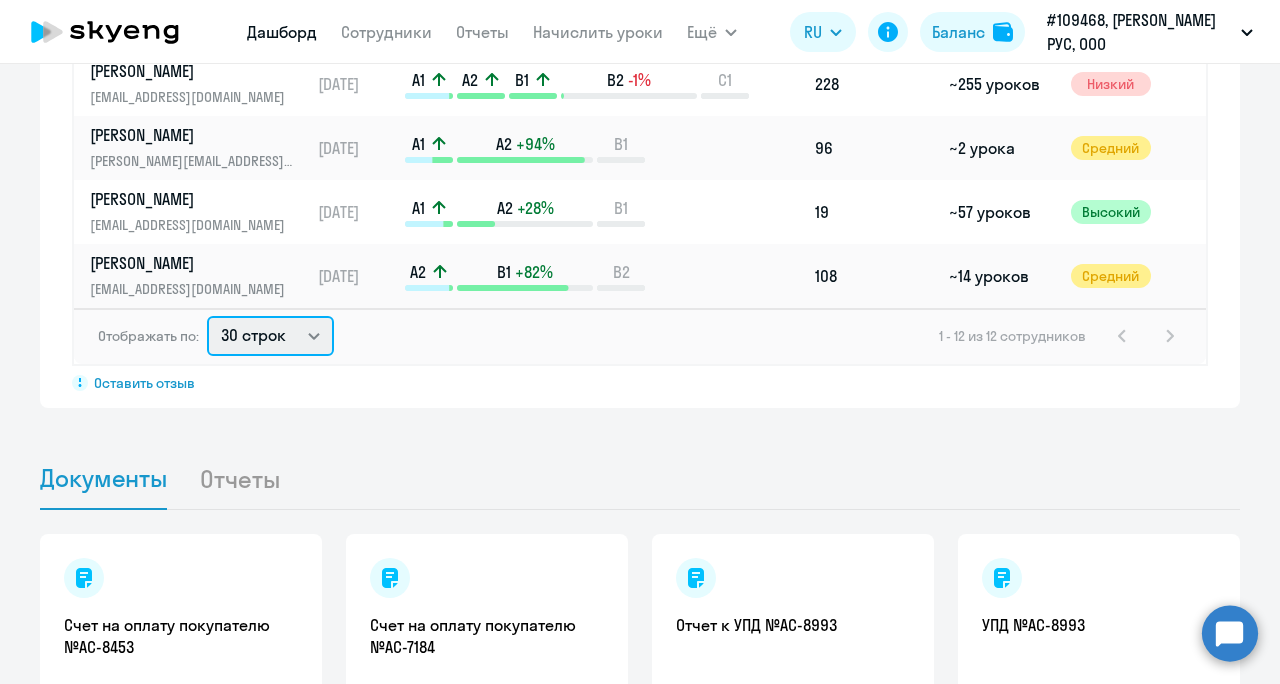 click on "30 строк   50 строк   100 строк" 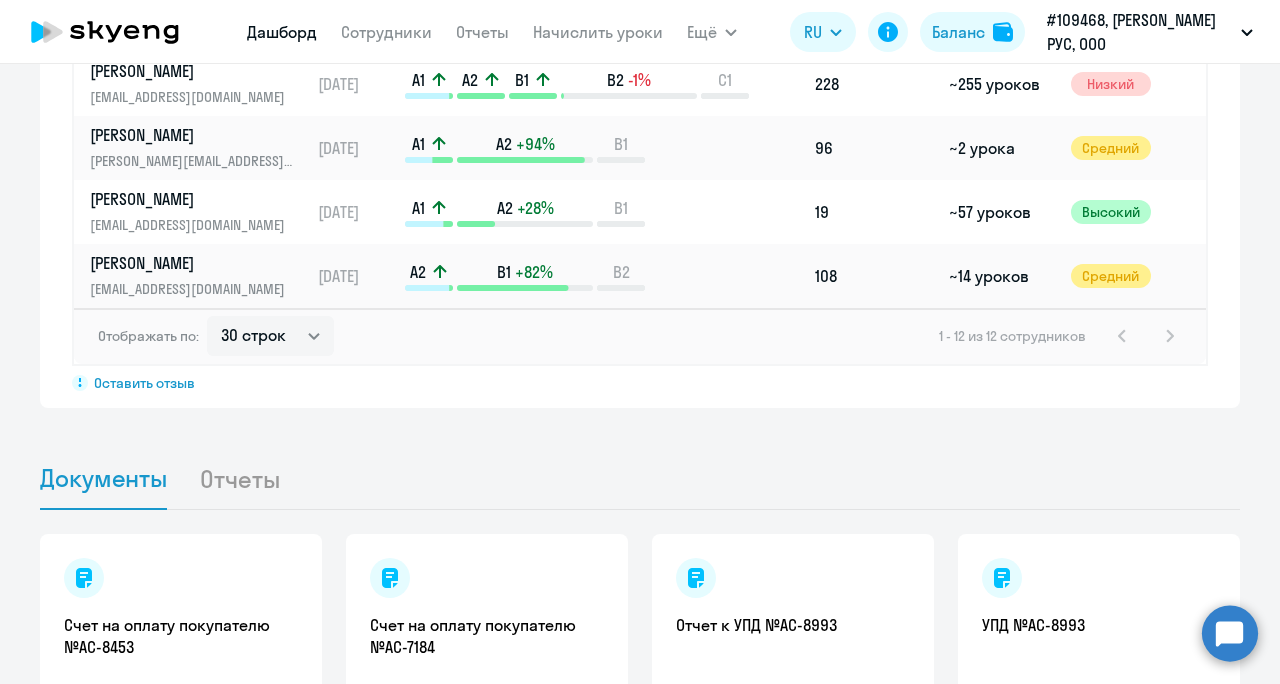 click on "Важные контакты
Экспресс-чат поддержки Сопровождение компании + документооборот. Ответим на ваш вопрос за 5 минут!  Задать вопрос  Курсы английского под ваши цели Для общения и путешествий [PERSON_NAME] и командировки Маркетологам IT-специалистам
Добавить сотрудников
Начислить уроки
Сформировать отчет
Посмотреть баланс  4 прогула за:   Текущий месяц
–  [DATE] — [DATE]
Скачать отчет
Это на 3% выше,
93  %  Уровень посещаемости по всем ученикам  Имя ученика [PERSON_NAME] прогула  [PERSON_NAME]   [DATE]   [PERSON_NAME]   [DATE]   [PERSON_NAME]   [DATE]   [PERSON_NAME]   [DATE]" at bounding box center (640, 374) 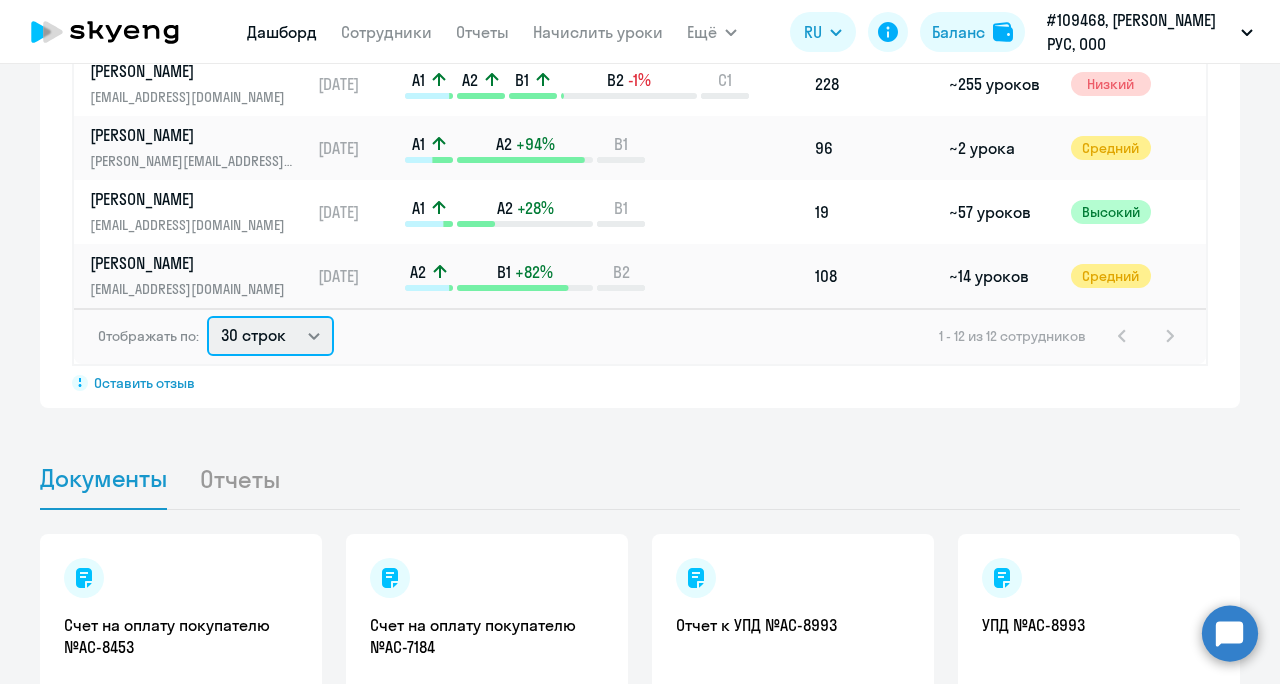 drag, startPoint x: 270, startPoint y: 336, endPoint x: 269, endPoint y: 351, distance: 15.033297 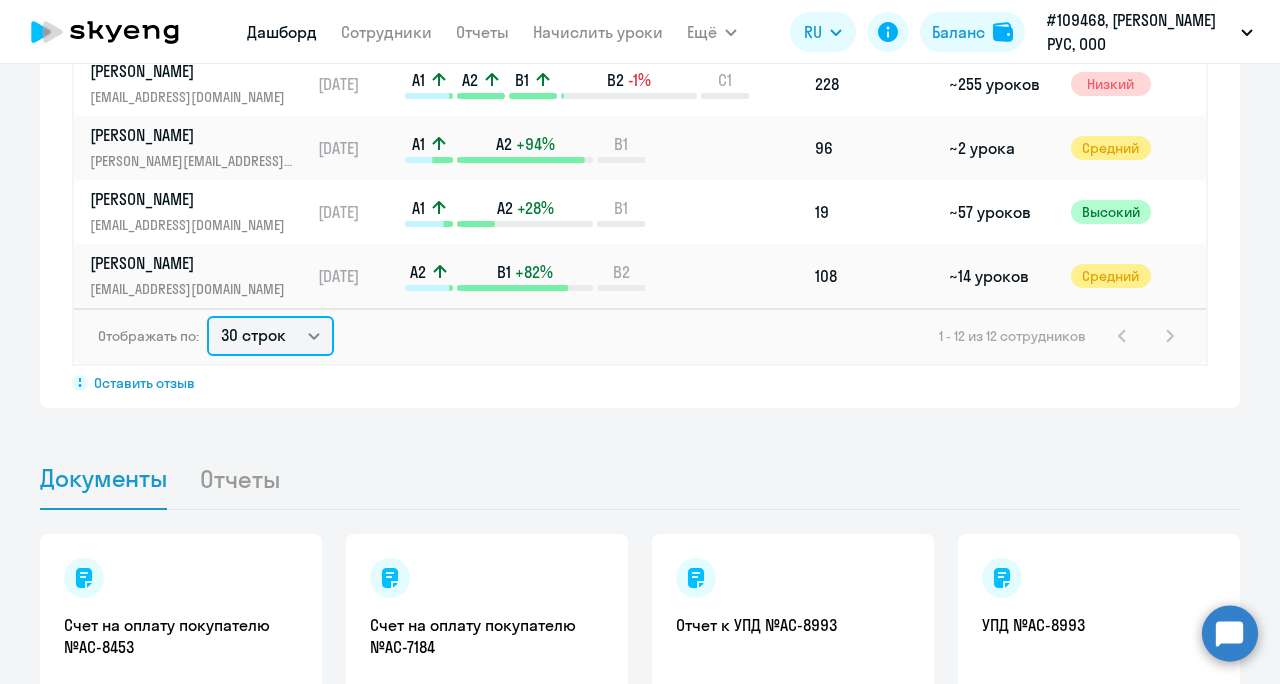 select on "100" 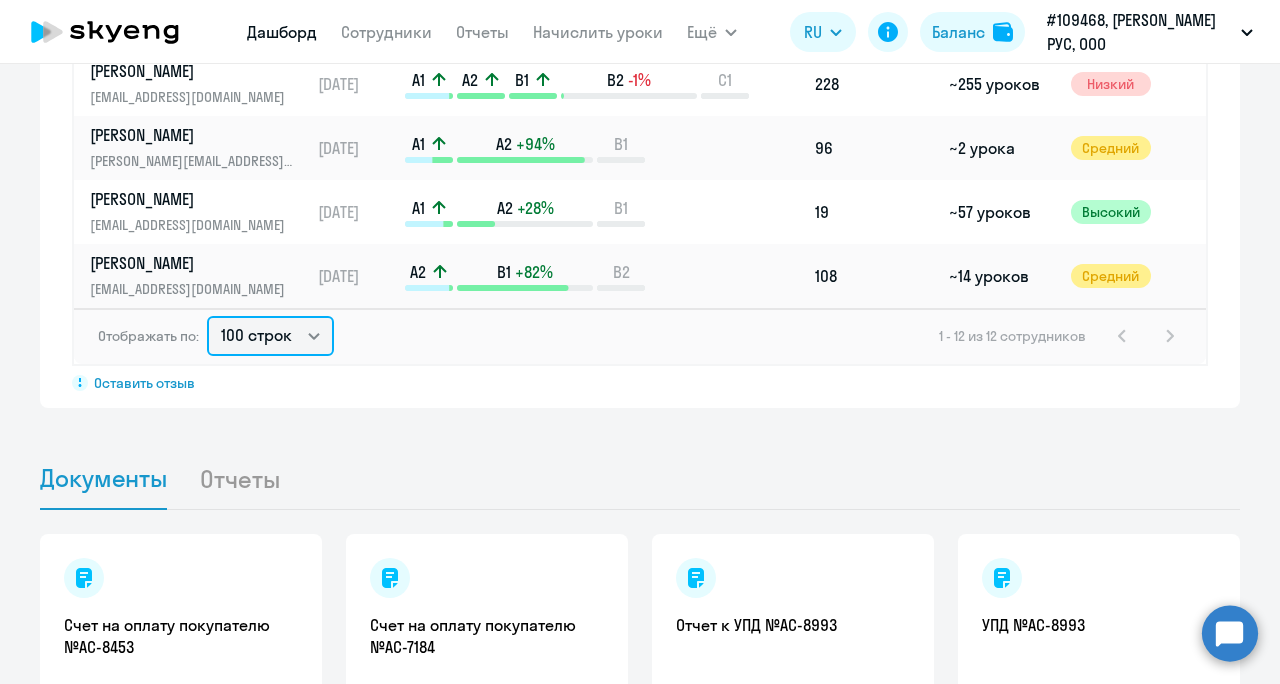 click on "30 строк   50 строк   100 строк" 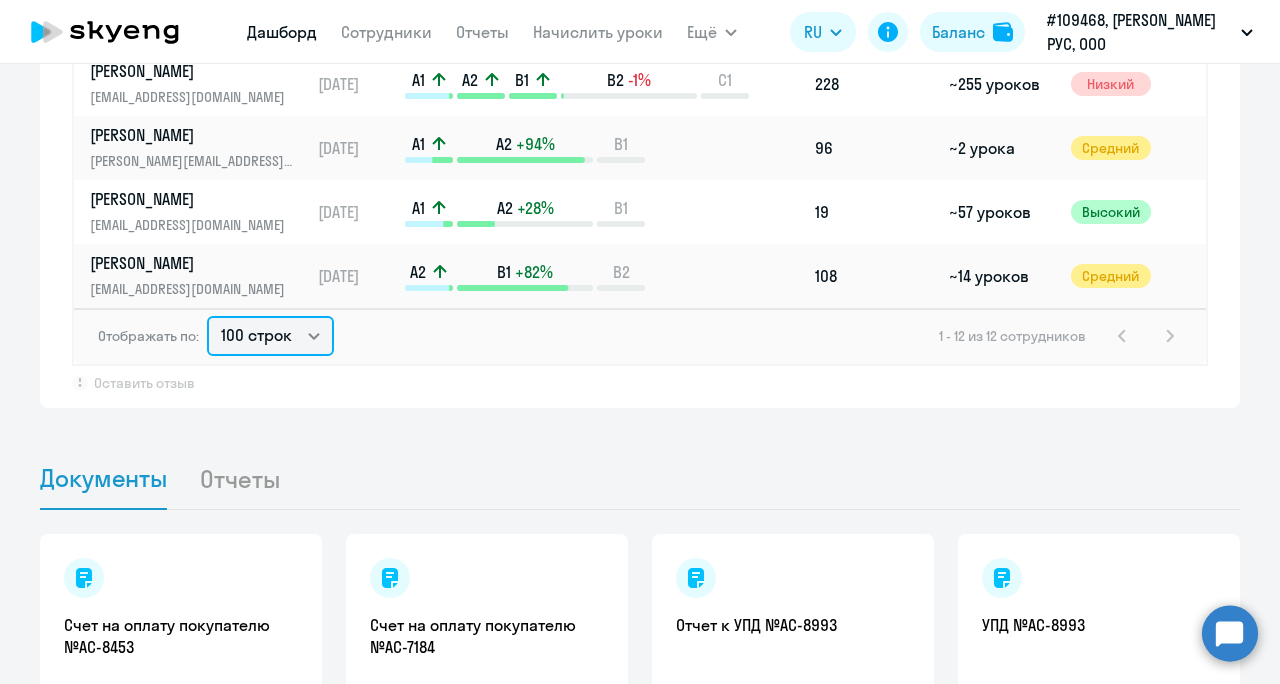 scroll, scrollTop: 0, scrollLeft: 0, axis: both 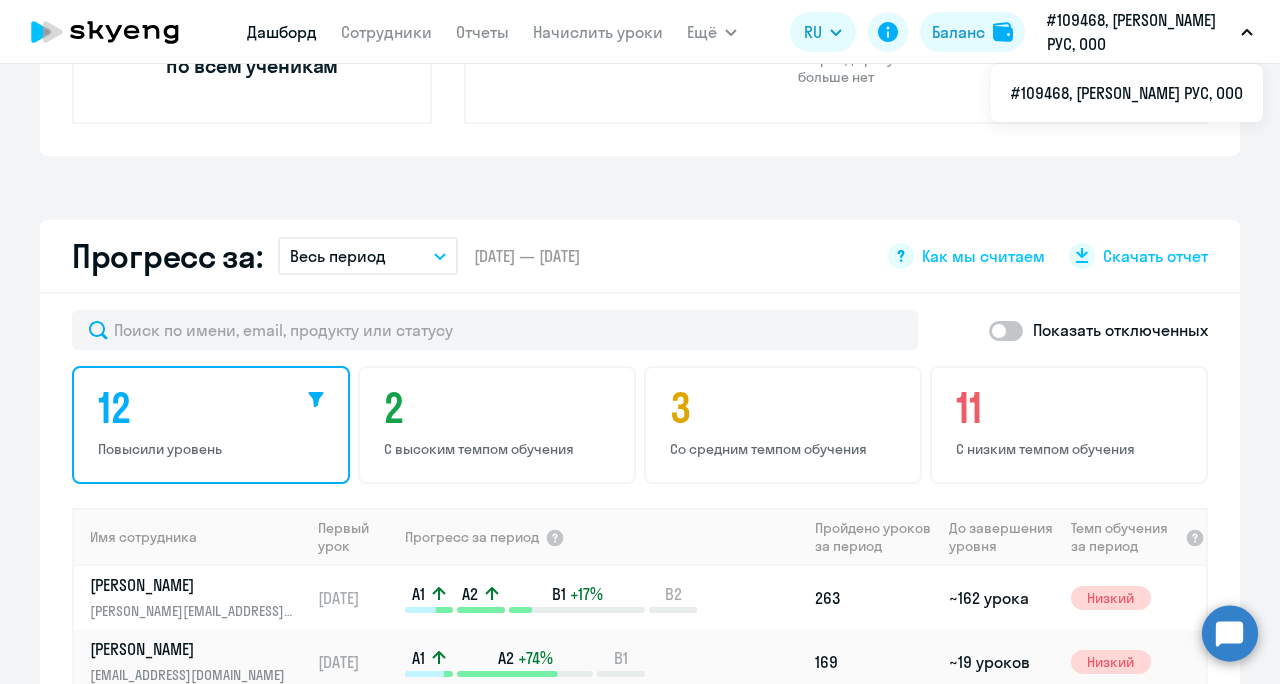 click on "12" 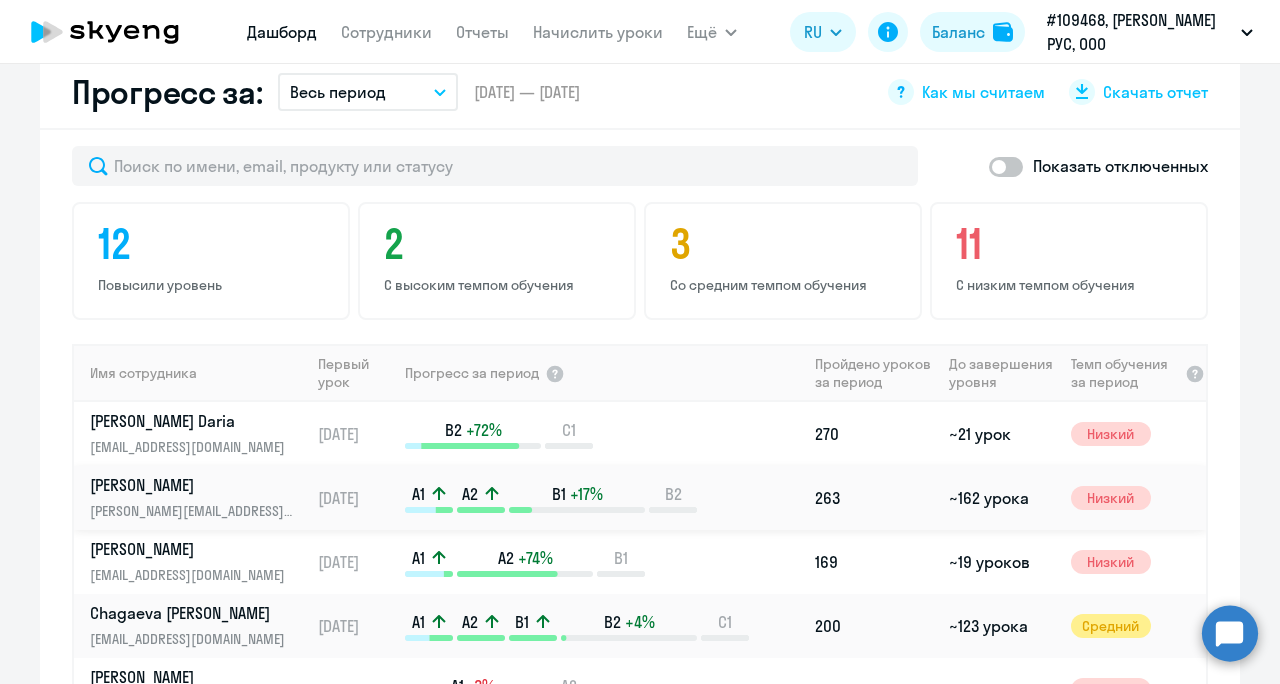 scroll, scrollTop: 1498, scrollLeft: 0, axis: vertical 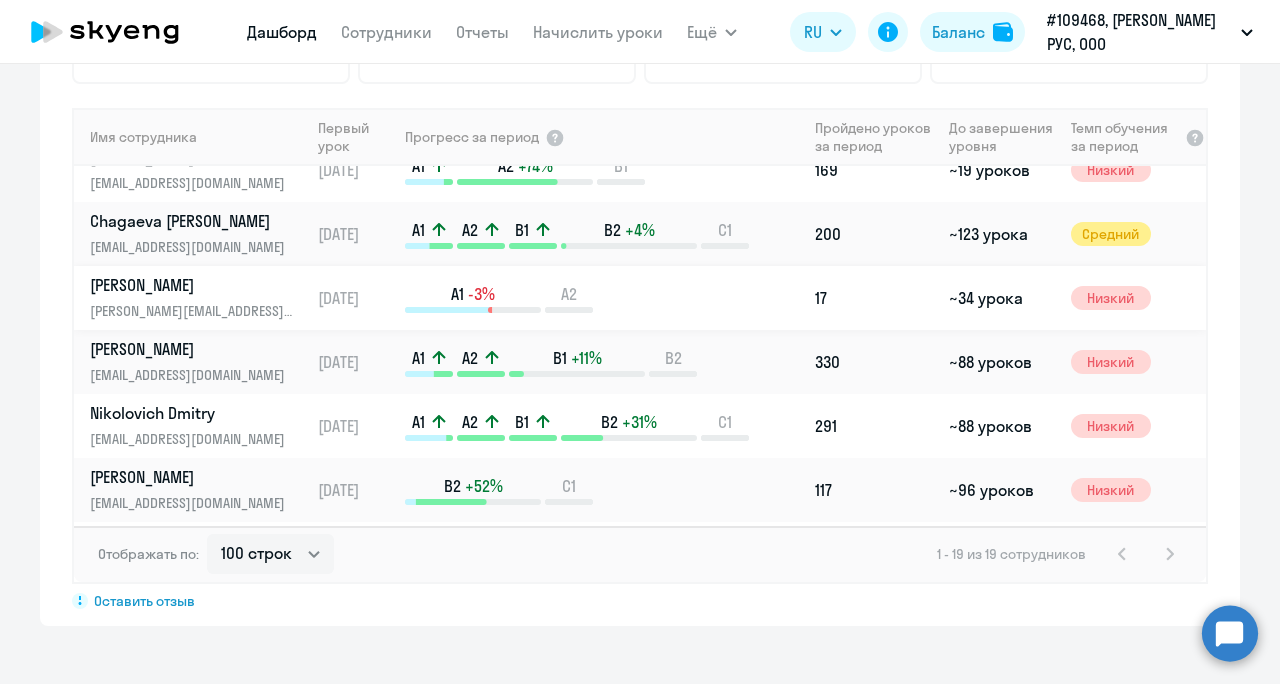 click on "A2" 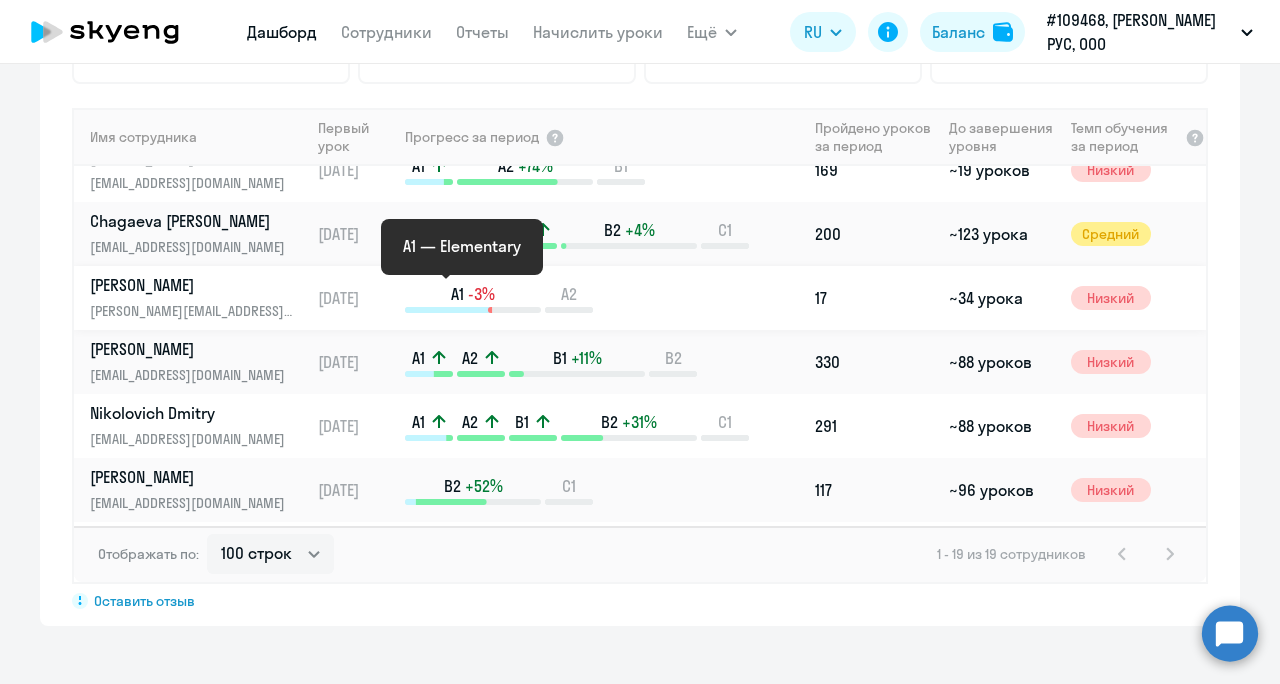 scroll, scrollTop: 0, scrollLeft: 0, axis: both 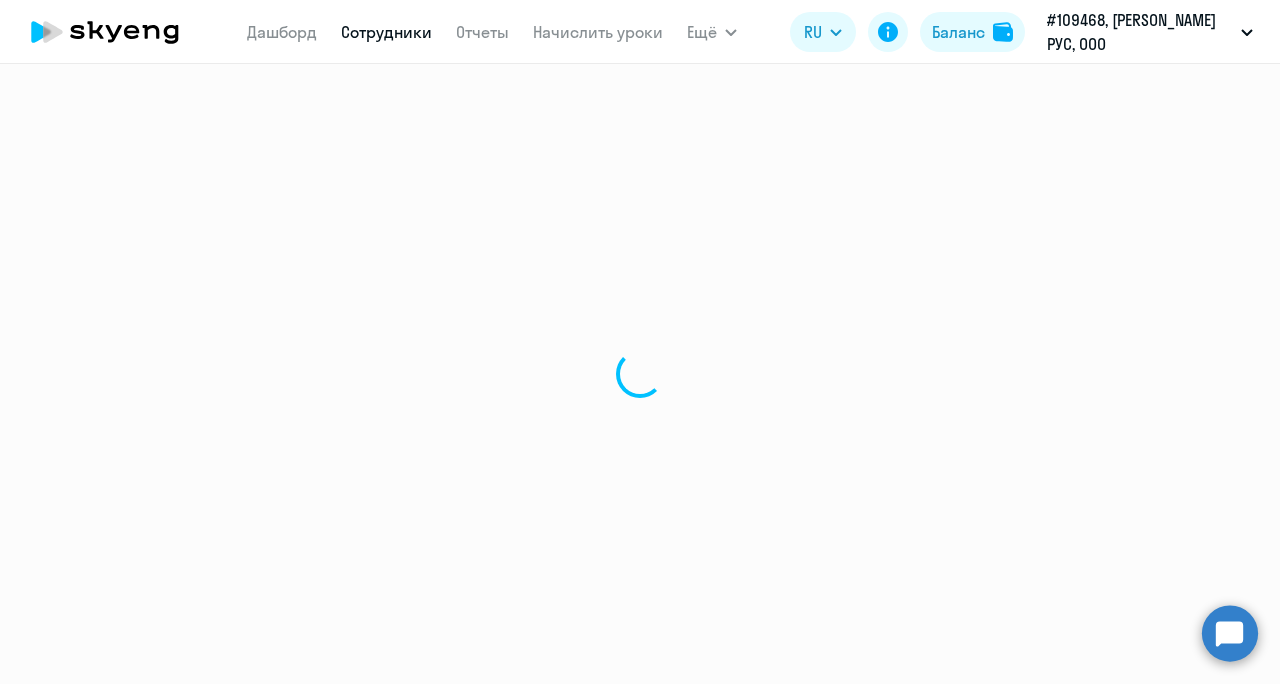 select on "english" 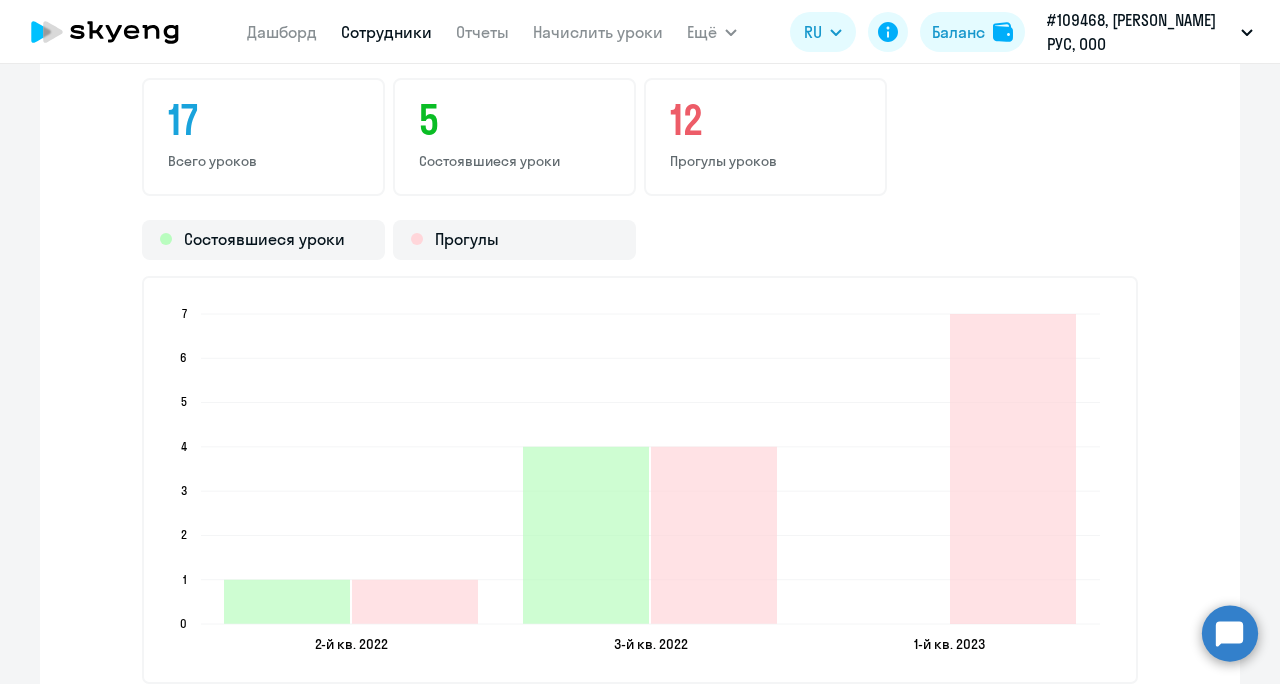 scroll, scrollTop: 2544, scrollLeft: 0, axis: vertical 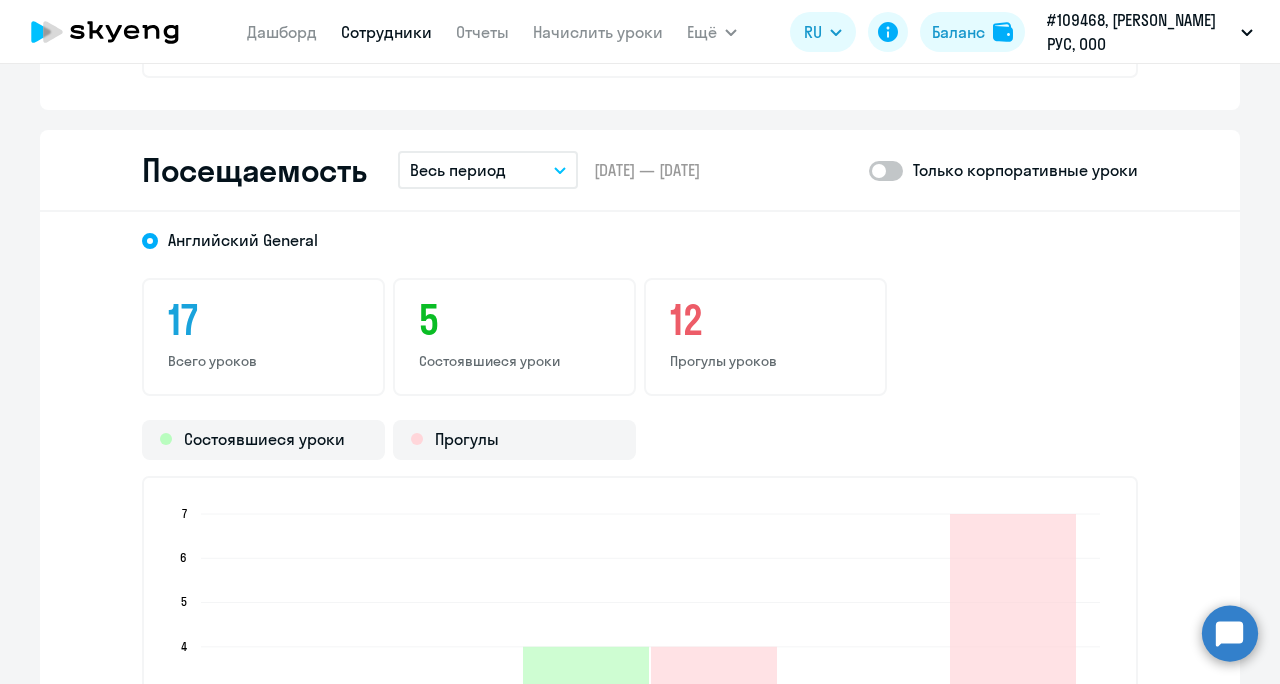 click on "Состоявшиеся уроки" 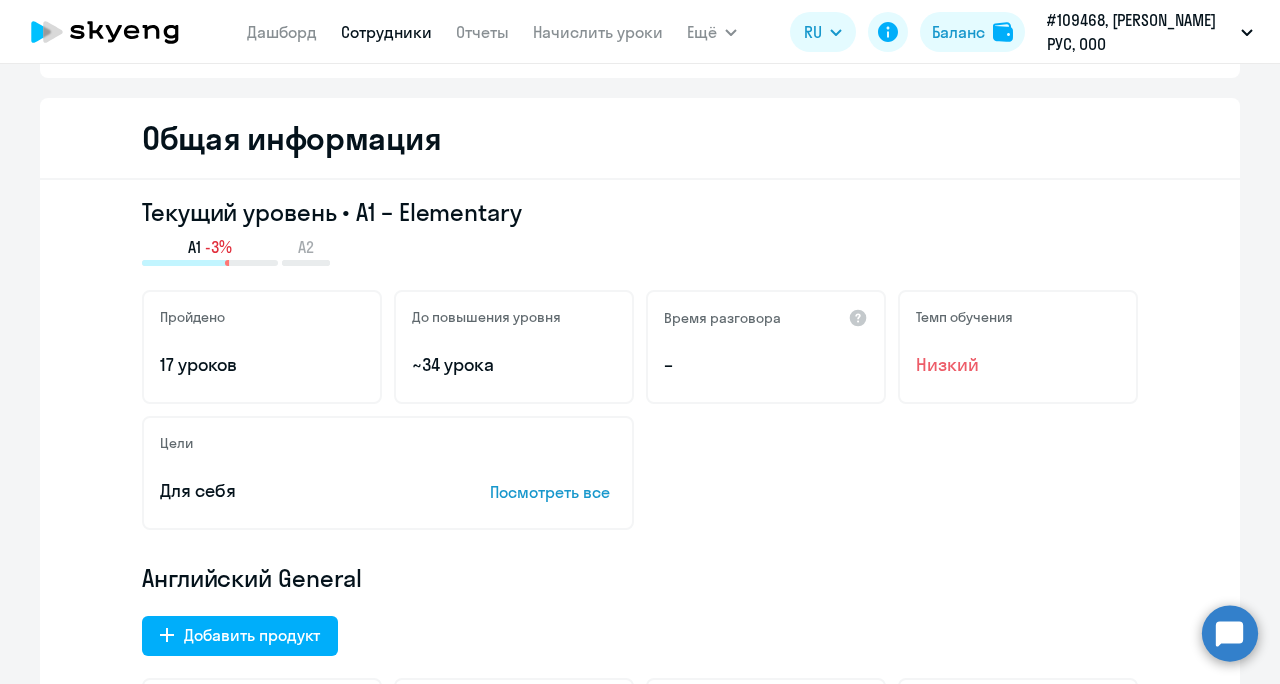 scroll, scrollTop: 0, scrollLeft: 0, axis: both 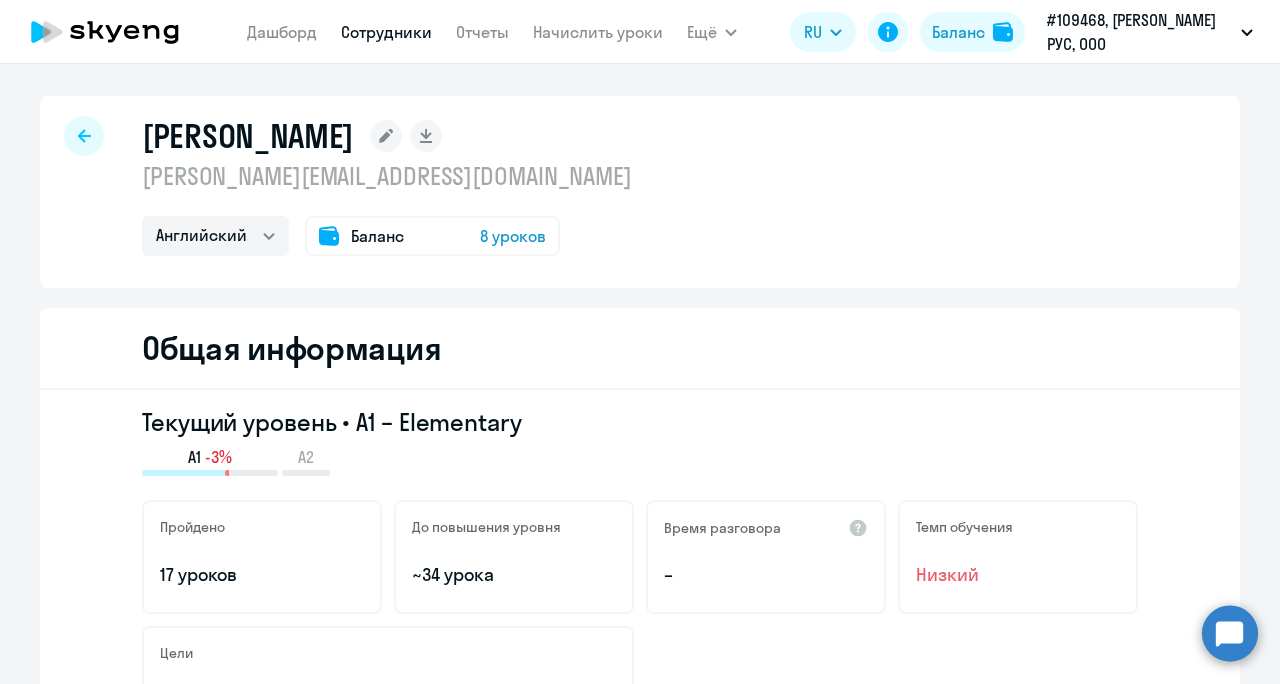 click 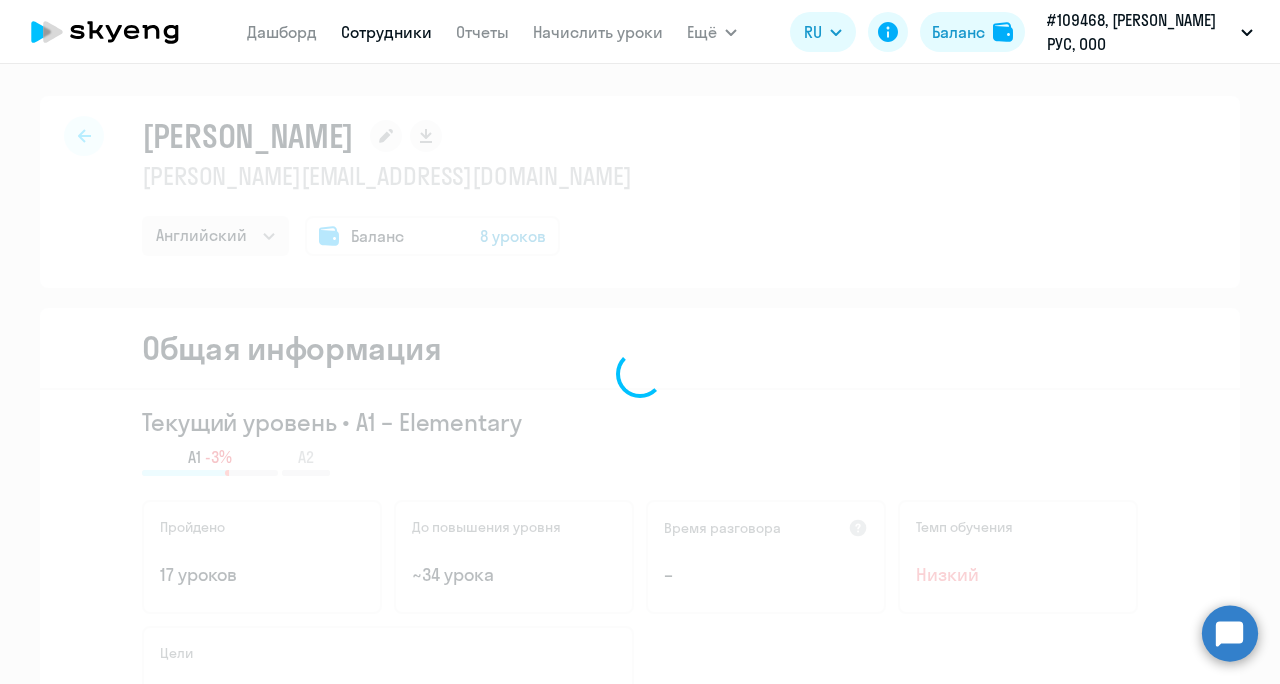 select on "english" 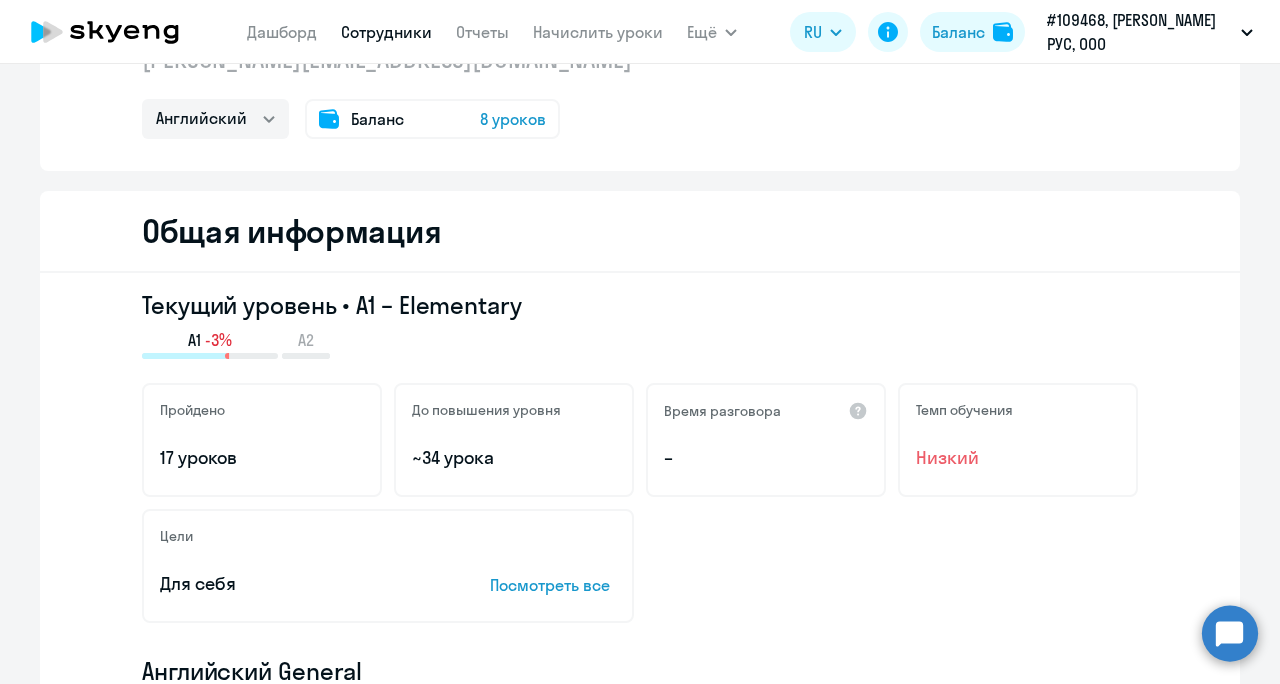 scroll, scrollTop: 0, scrollLeft: 0, axis: both 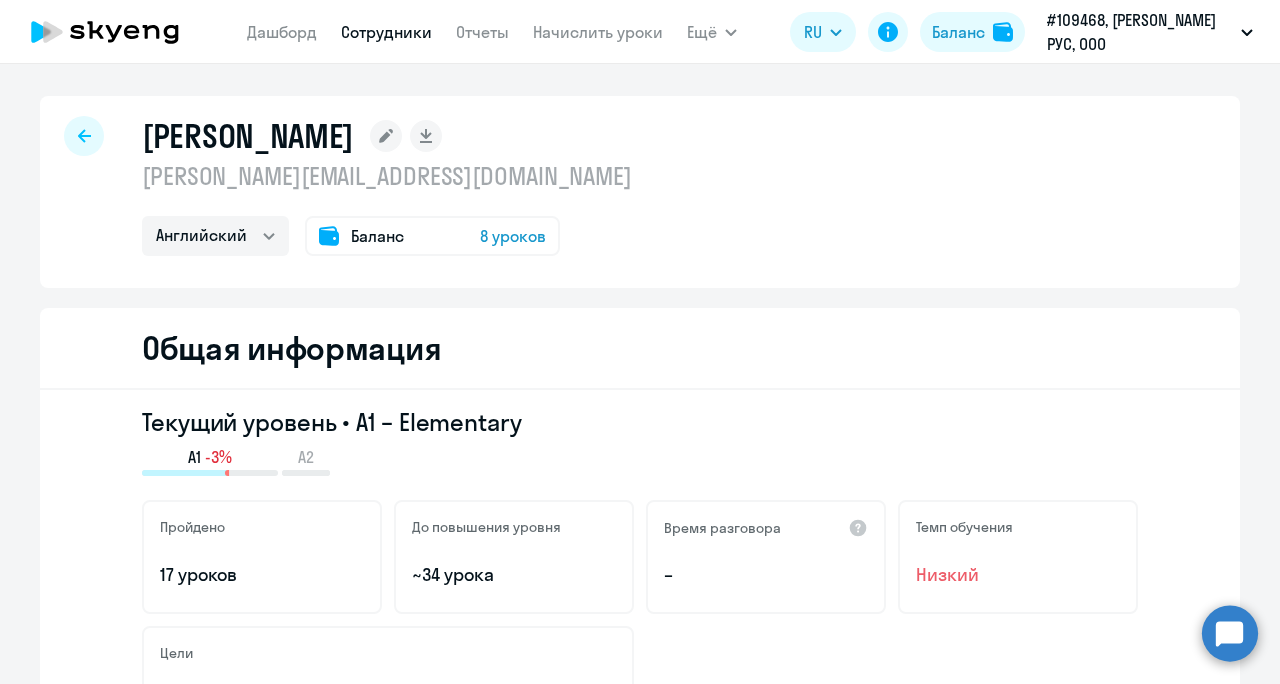 click 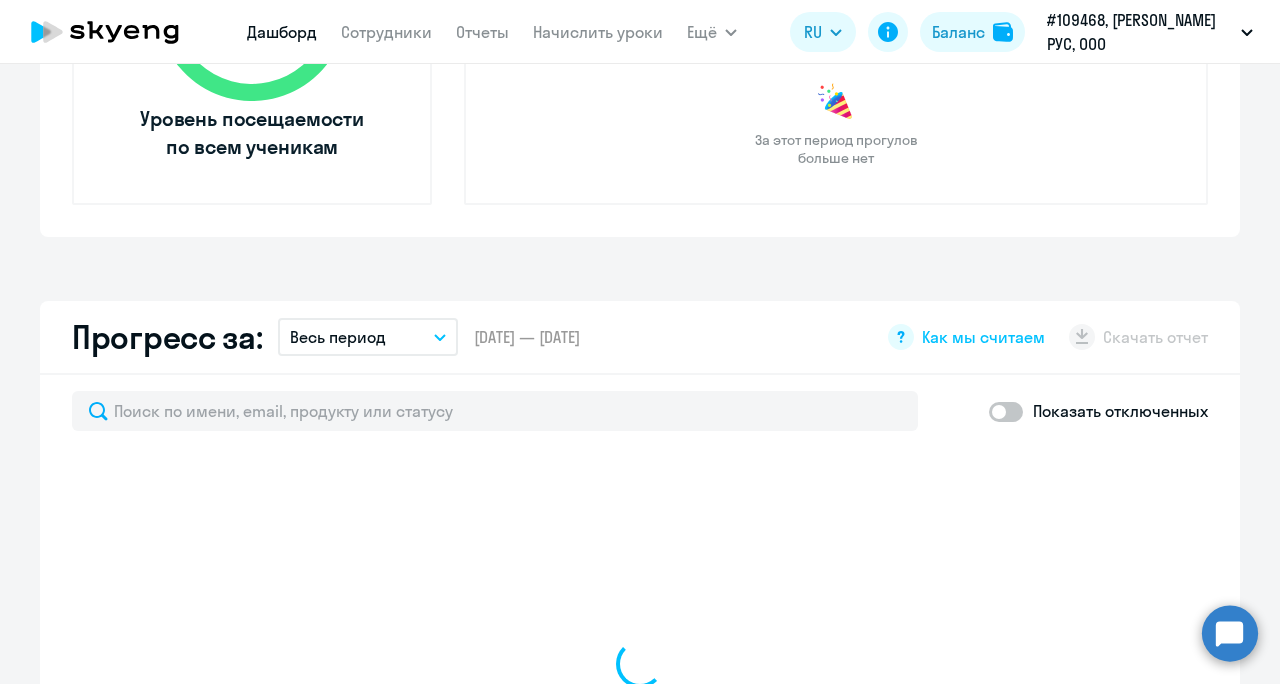 scroll, scrollTop: 916, scrollLeft: 0, axis: vertical 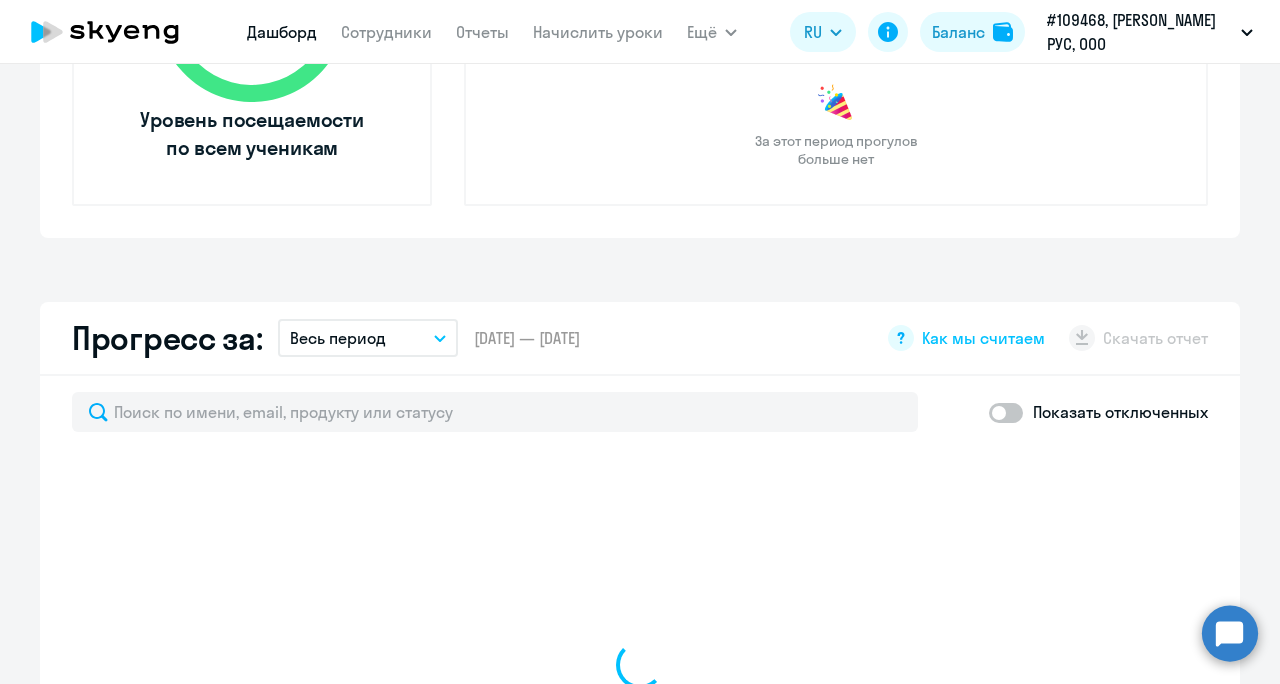 select on "30" 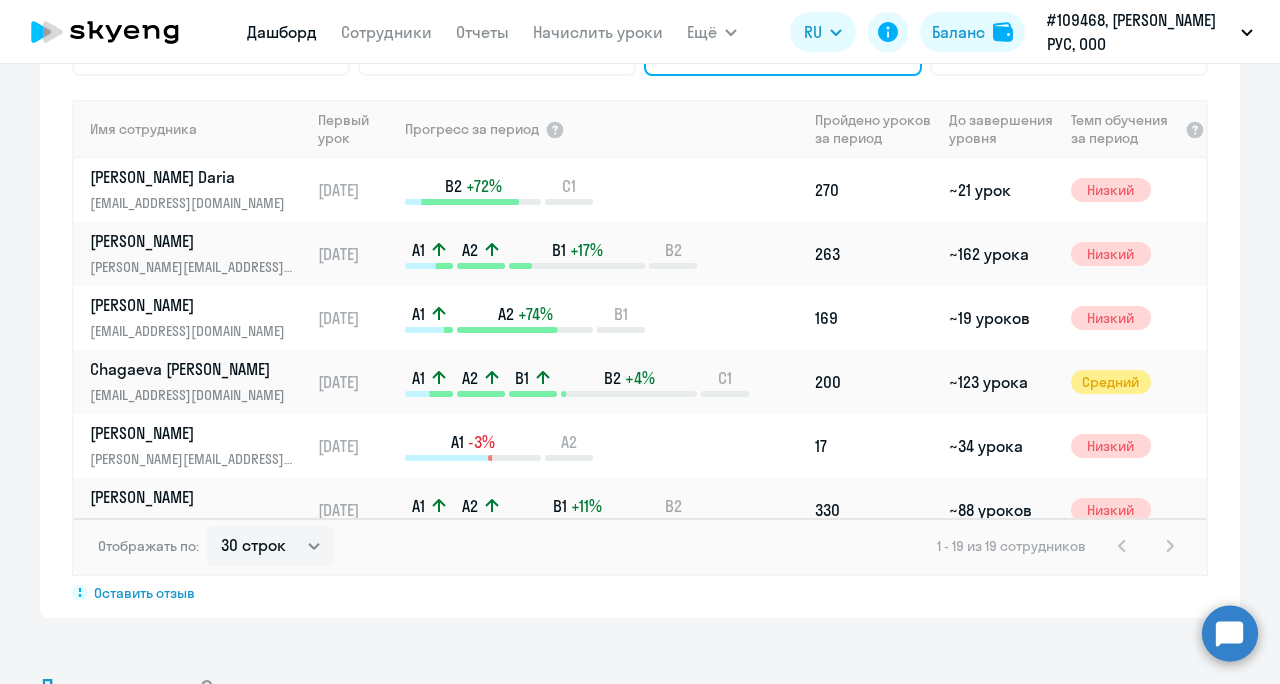 scroll, scrollTop: 1416, scrollLeft: 0, axis: vertical 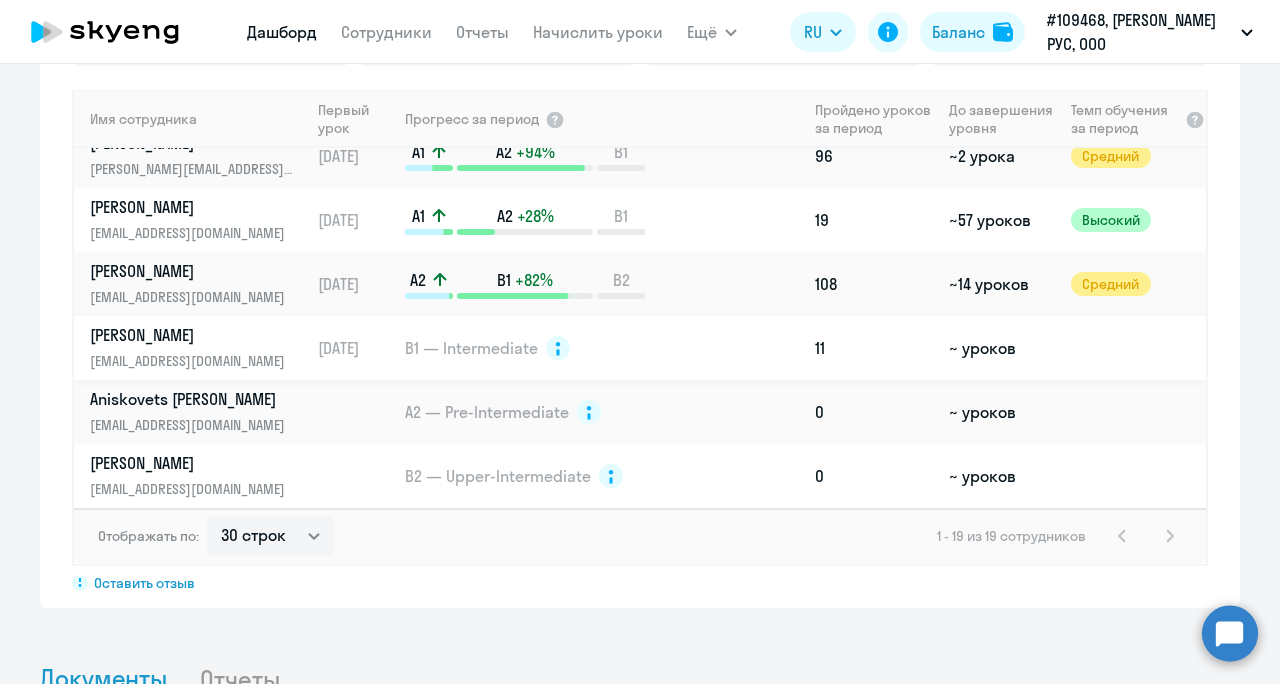 click on "B1 — Intermediate" 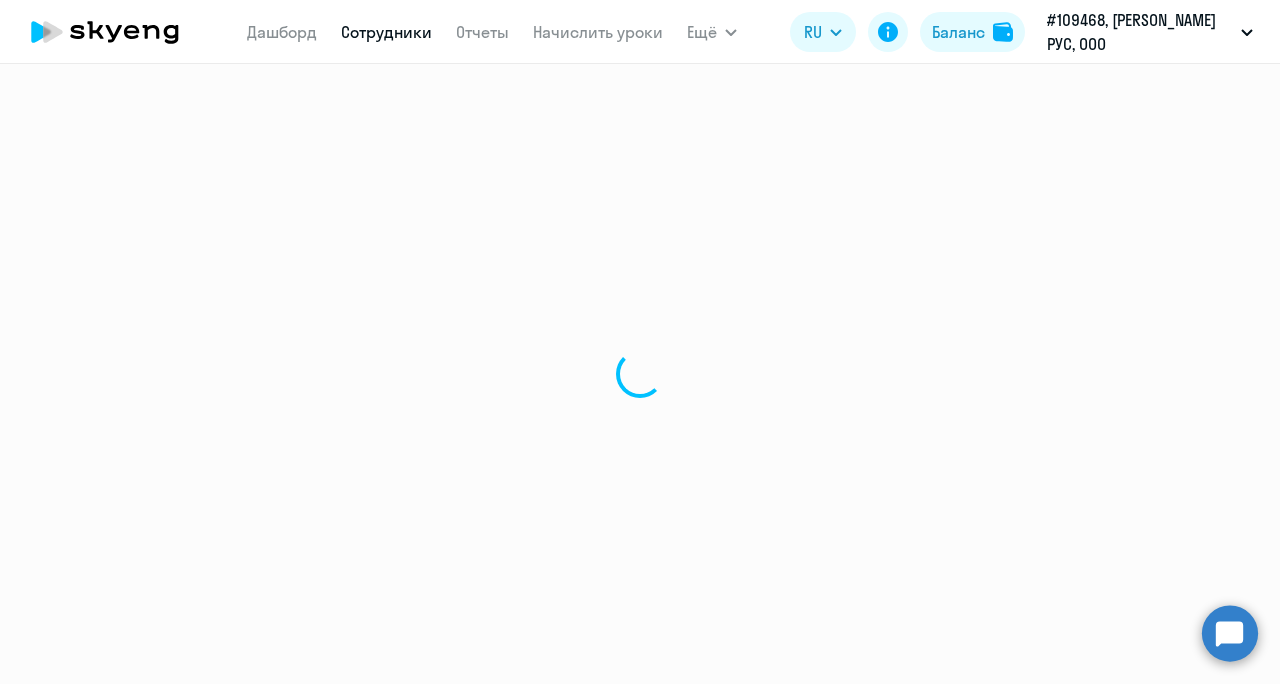 scroll, scrollTop: 0, scrollLeft: 0, axis: both 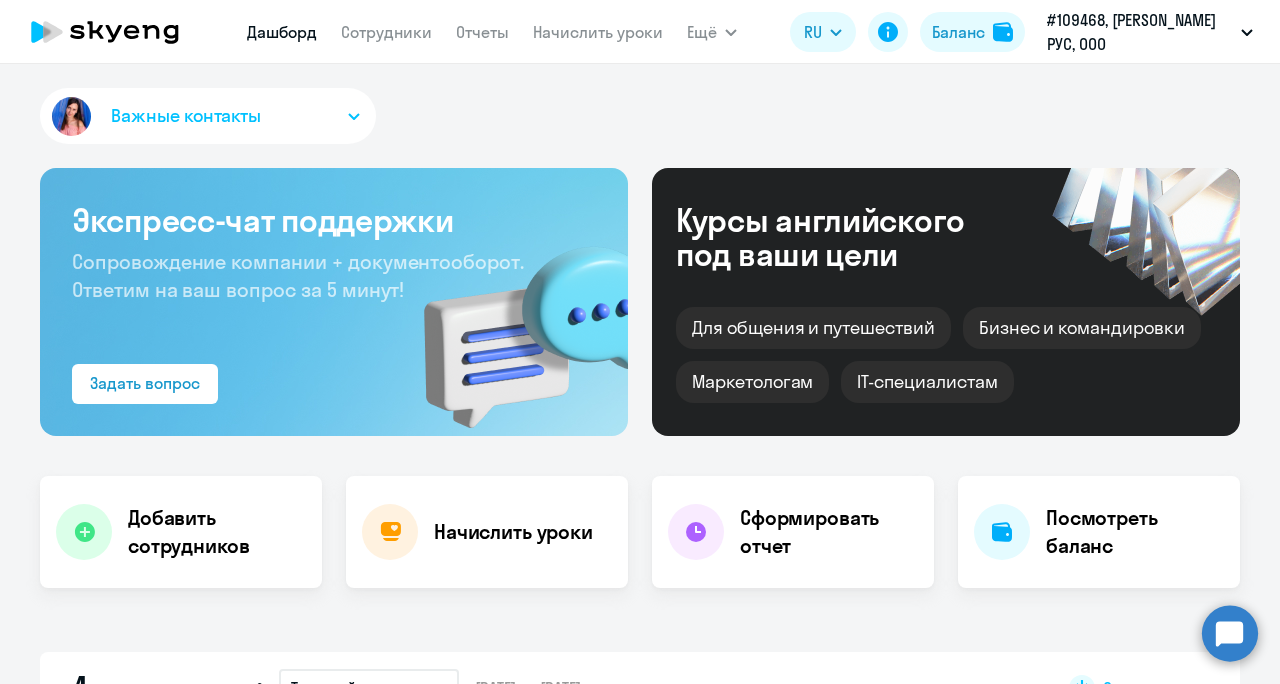 select on "30" 